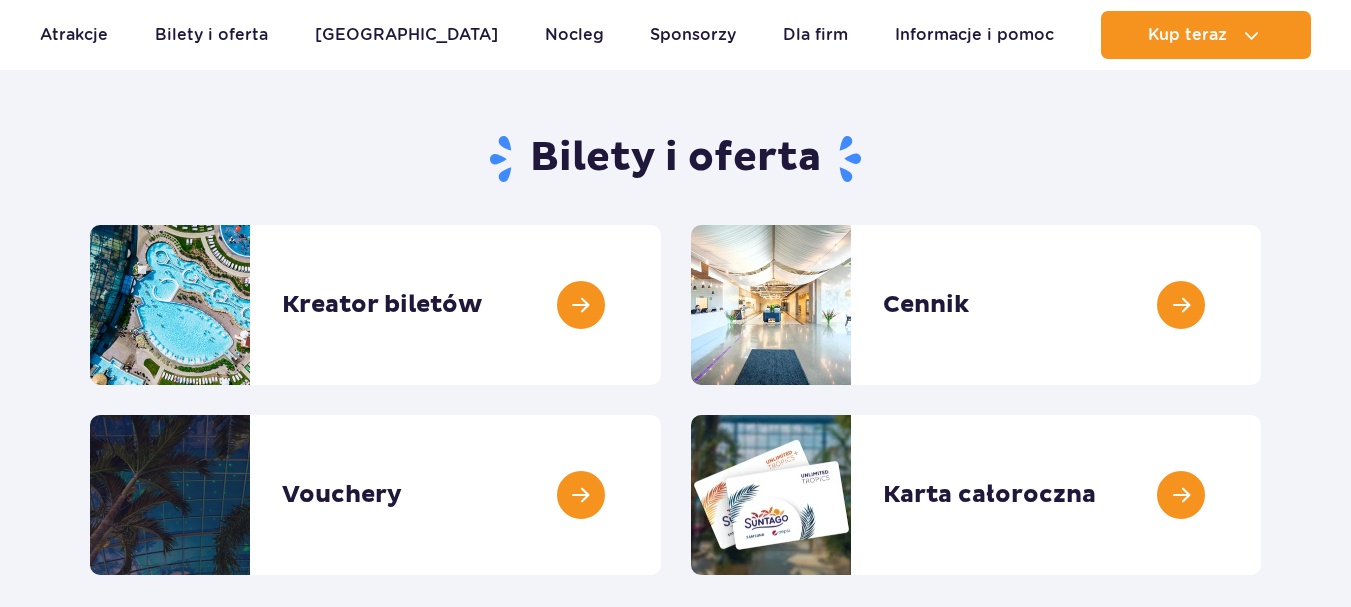 scroll, scrollTop: 155, scrollLeft: 0, axis: vertical 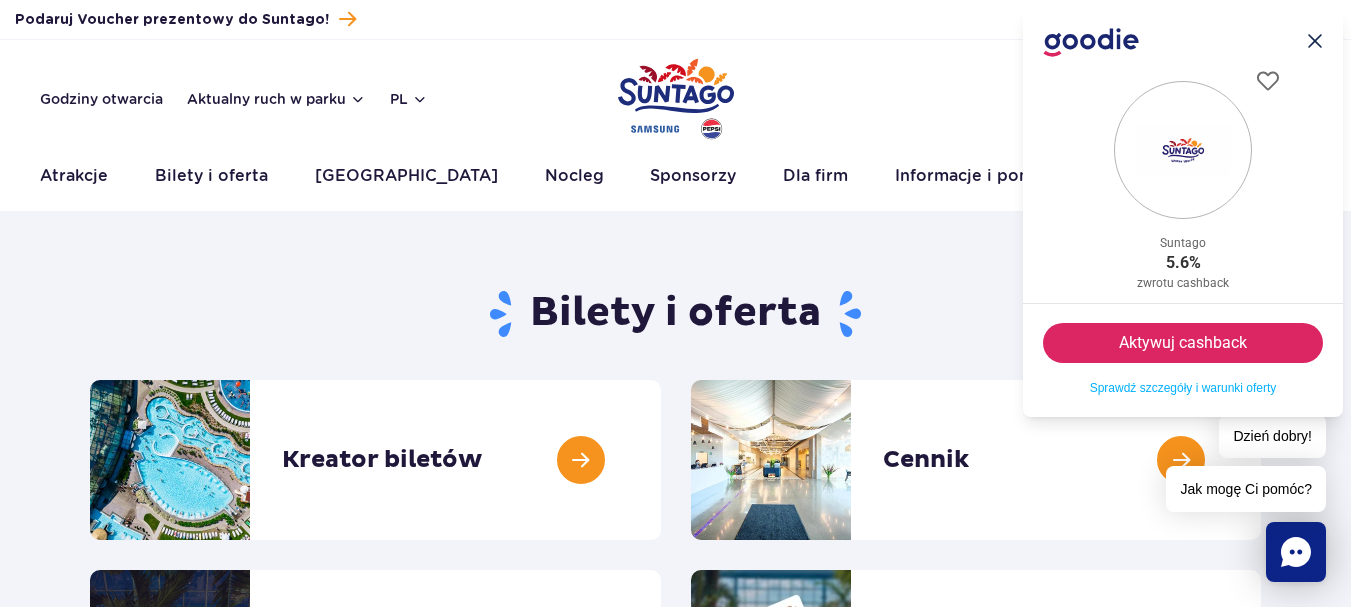 click on "Dzień dobry! Jak mogę Ci pomóc?" at bounding box center (1246, 463) 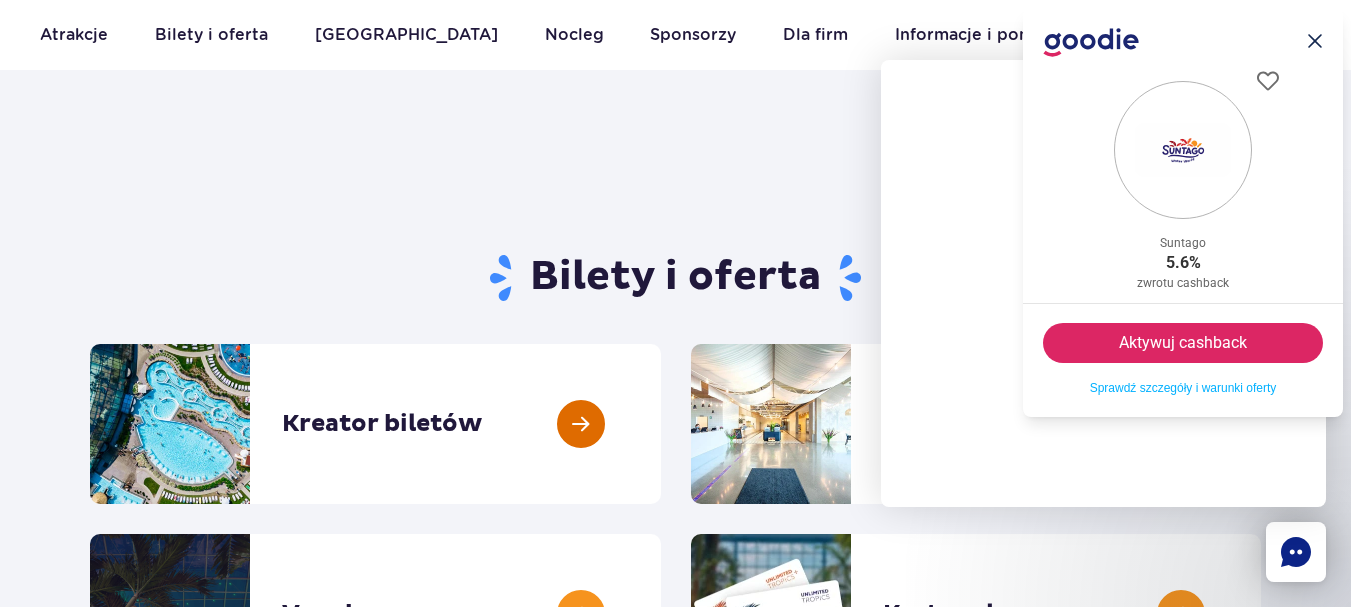 scroll, scrollTop: 57, scrollLeft: 0, axis: vertical 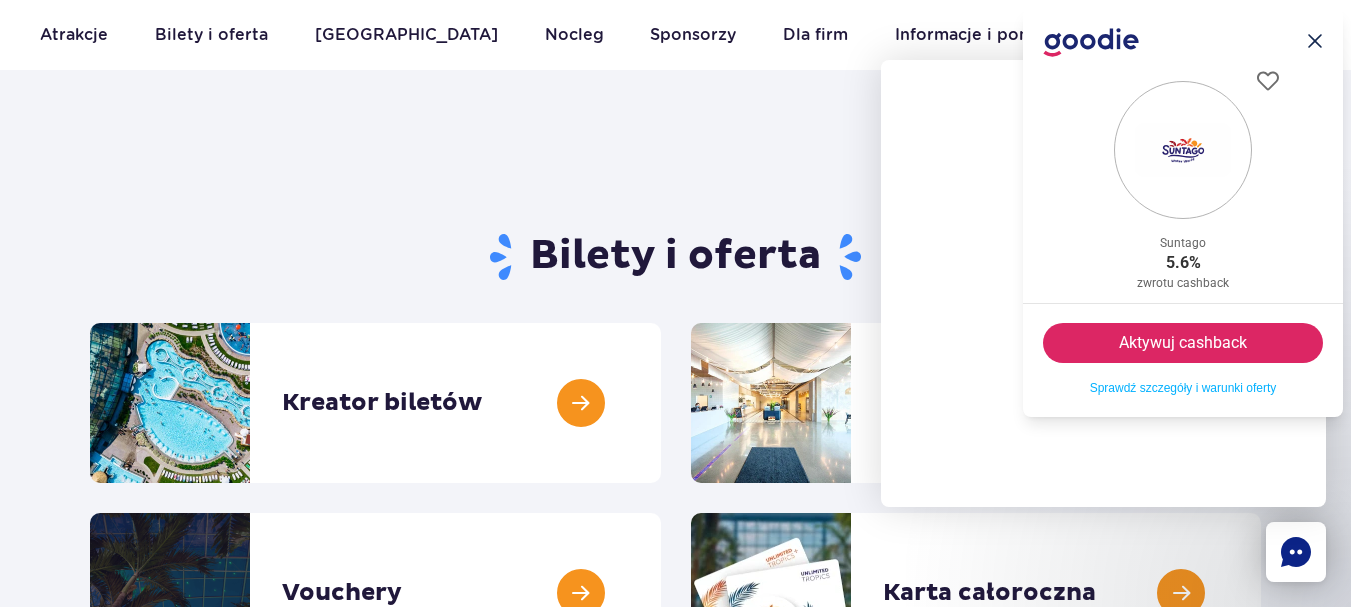 click on "Zamknij
.icon-cross-1{fill:#14284f;}.icon-cross-2{clip-path:url(#clippath);}.icon-cross-3{fill:none;}" at bounding box center (1315, 42) 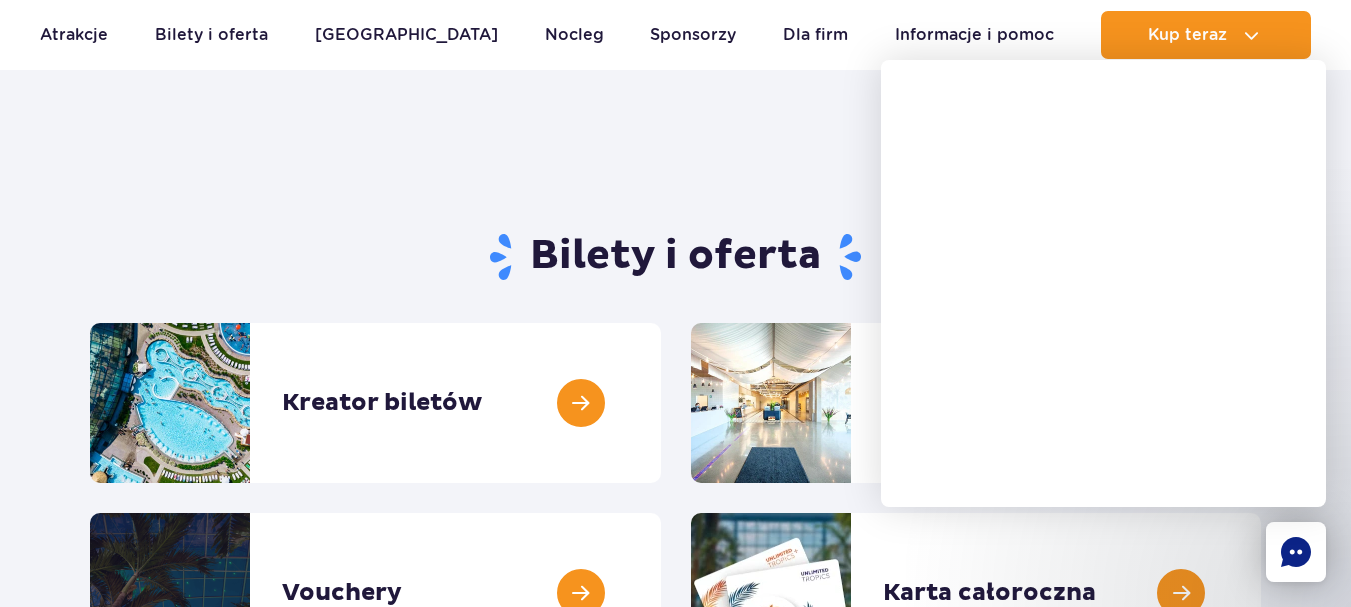 click on "Bilety i oferta
Kreator biletów
Kreator biletów
Cennik
Cennik
Vouchery
Vouchery" at bounding box center (675, 444) 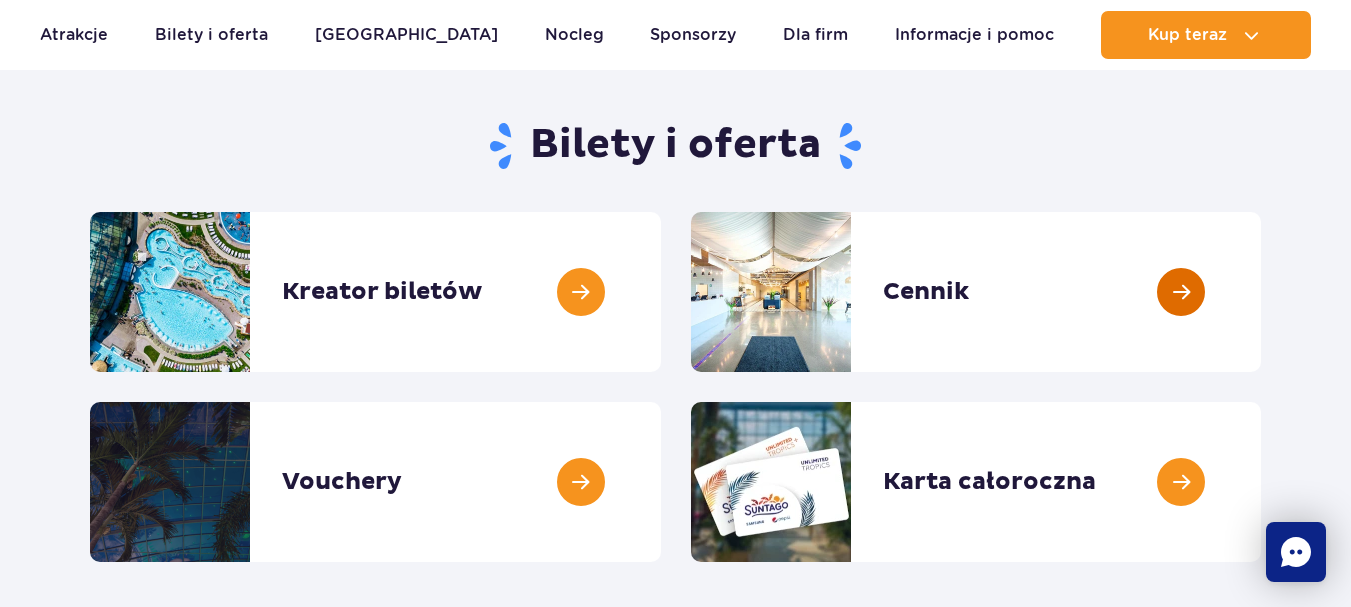 scroll, scrollTop: 183, scrollLeft: 0, axis: vertical 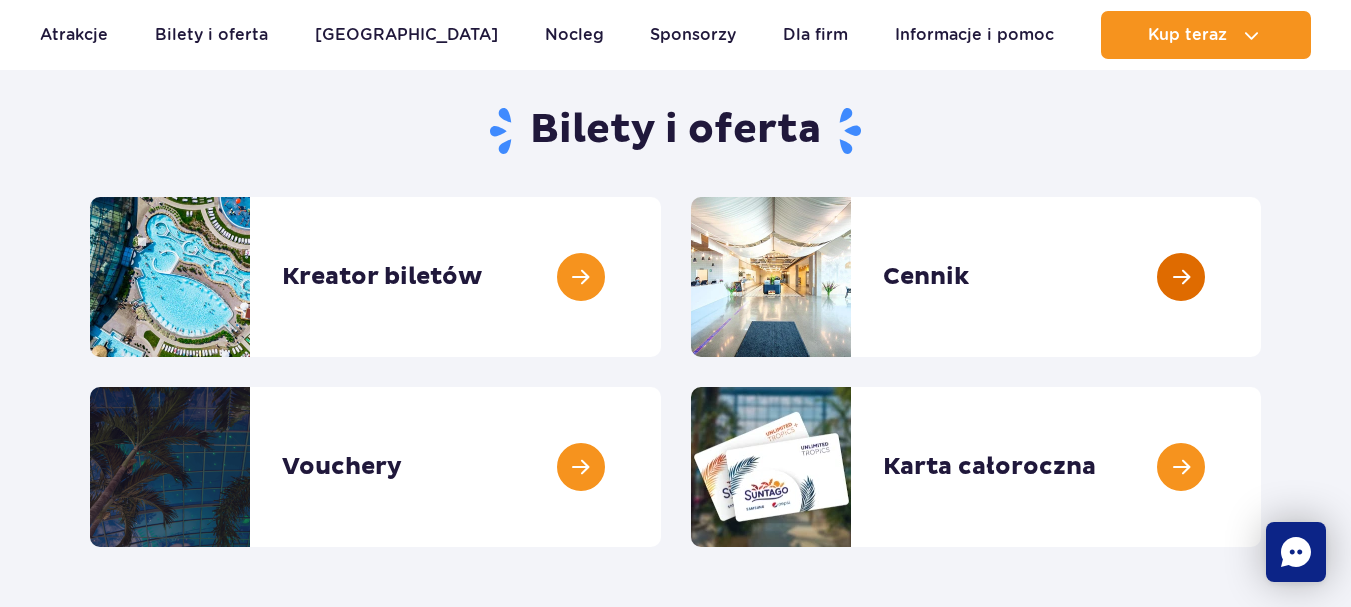 click at bounding box center (1261, 277) 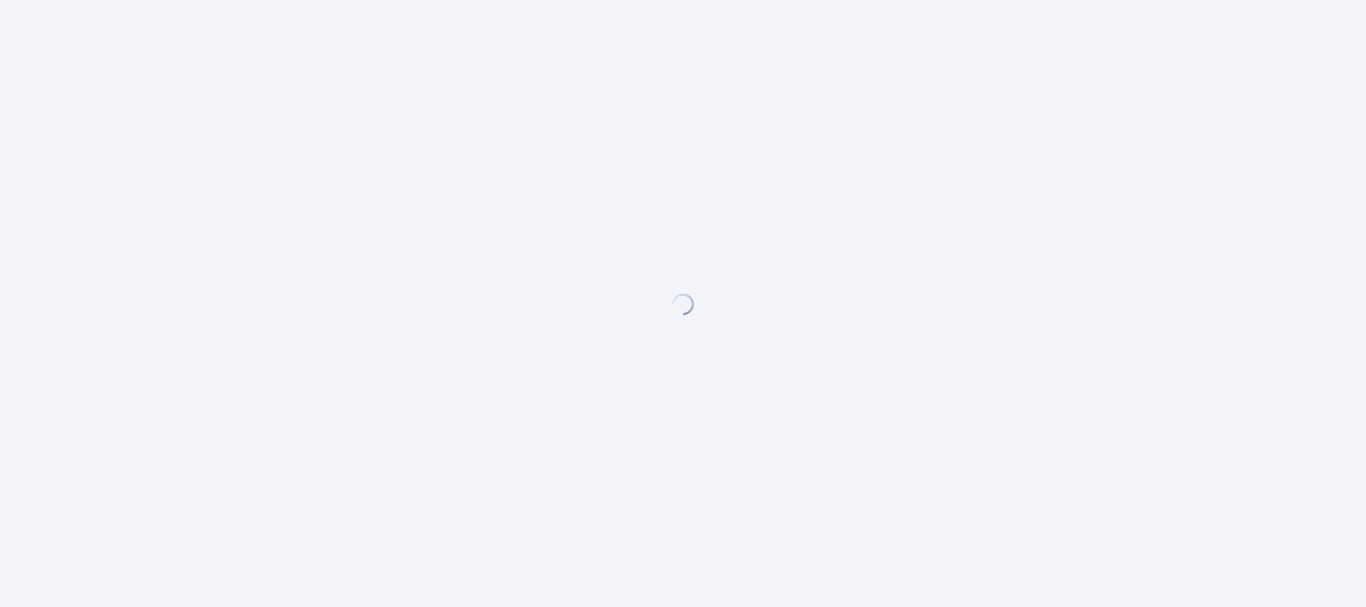 scroll, scrollTop: 0, scrollLeft: 0, axis: both 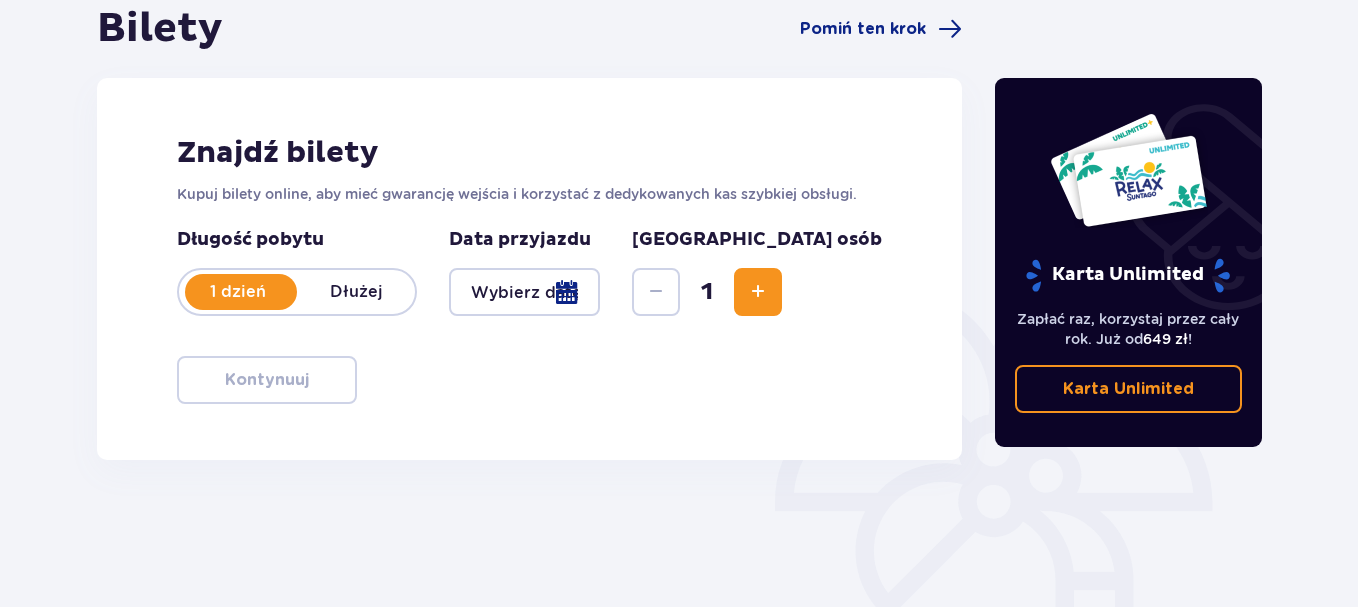 click at bounding box center [524, 292] 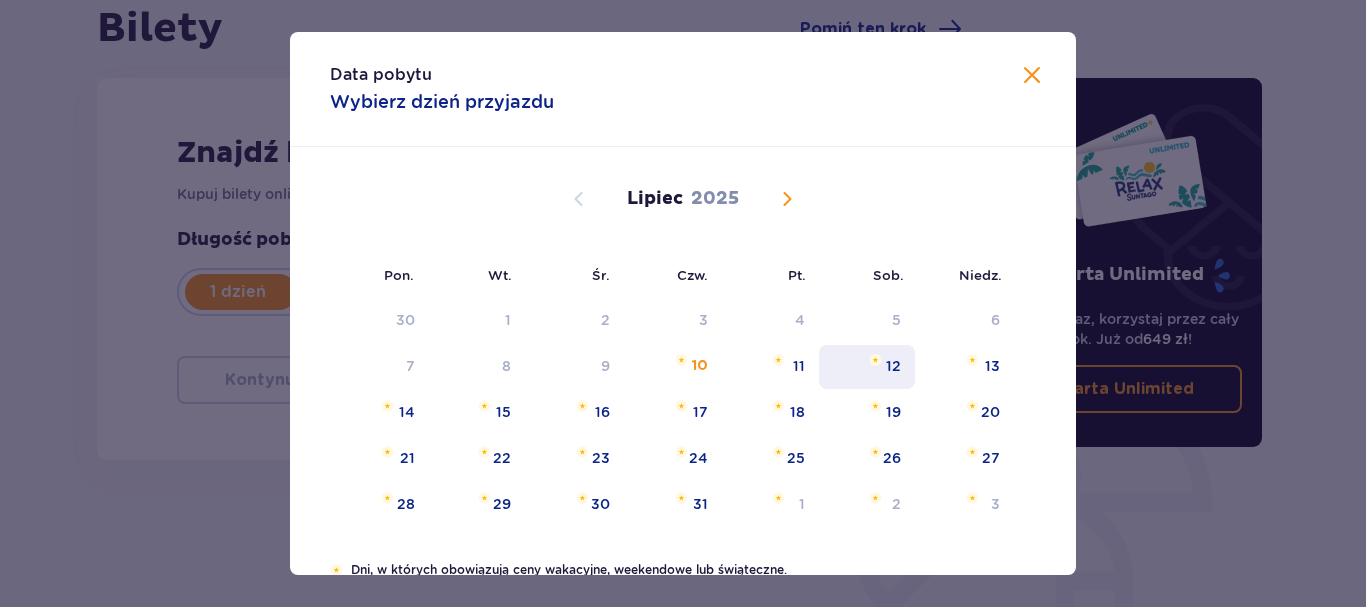 click on "12" at bounding box center (893, 366) 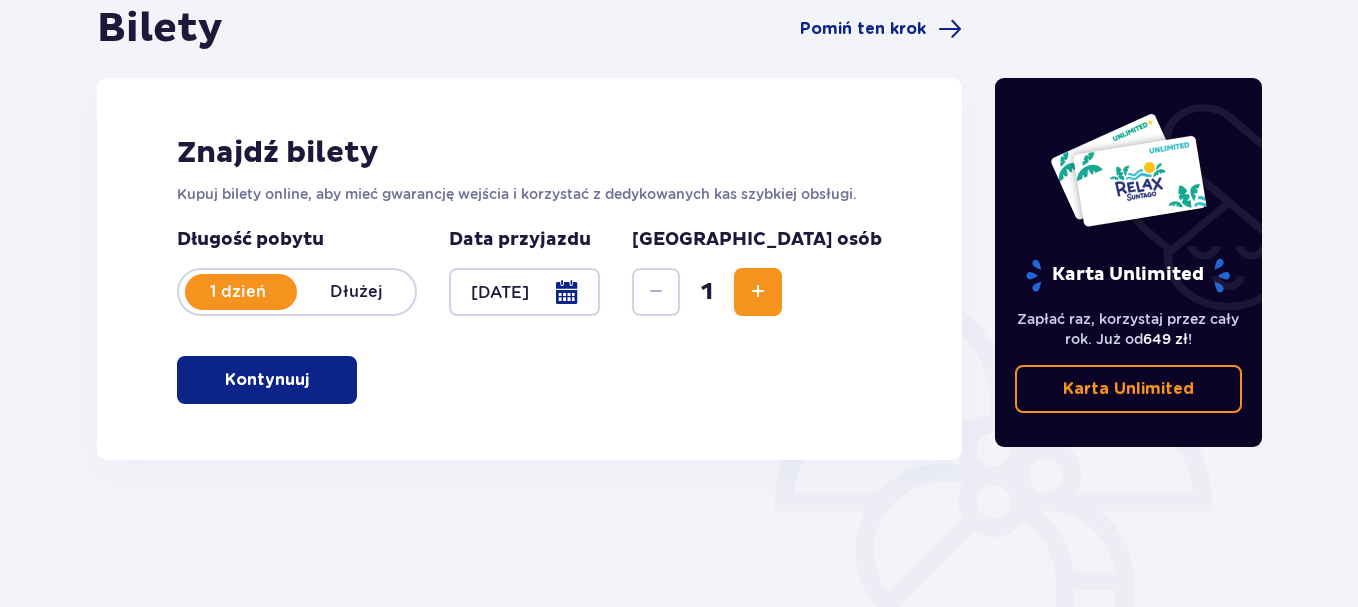 click at bounding box center (758, 292) 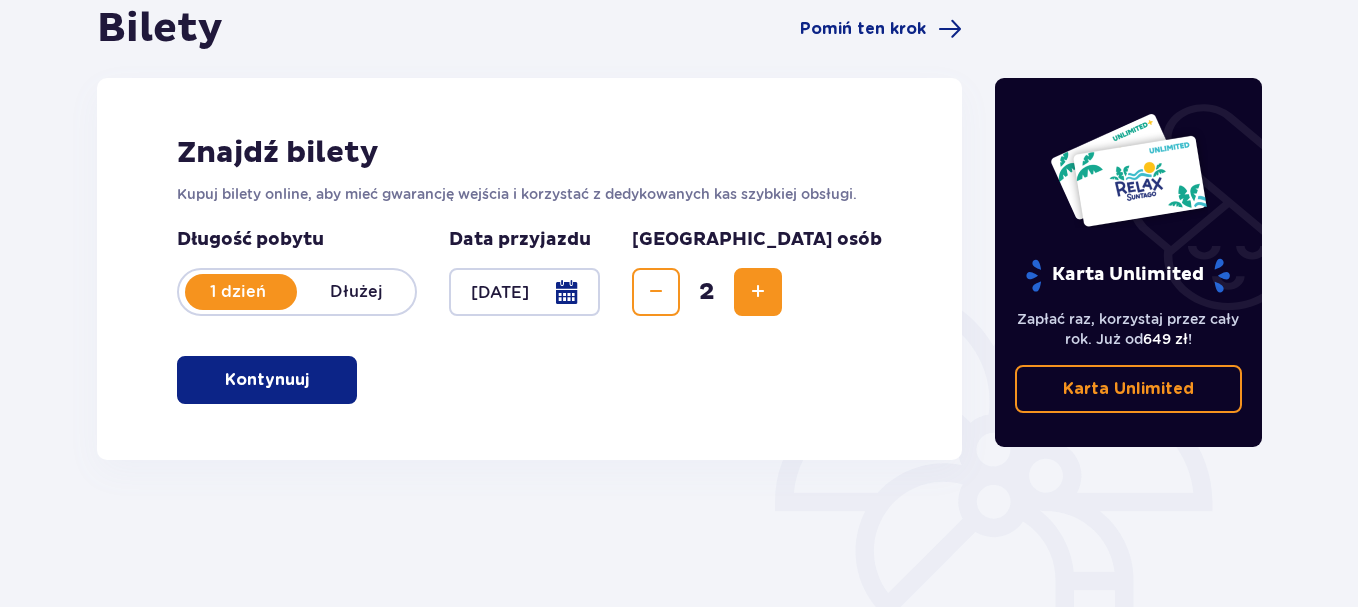 click at bounding box center (758, 292) 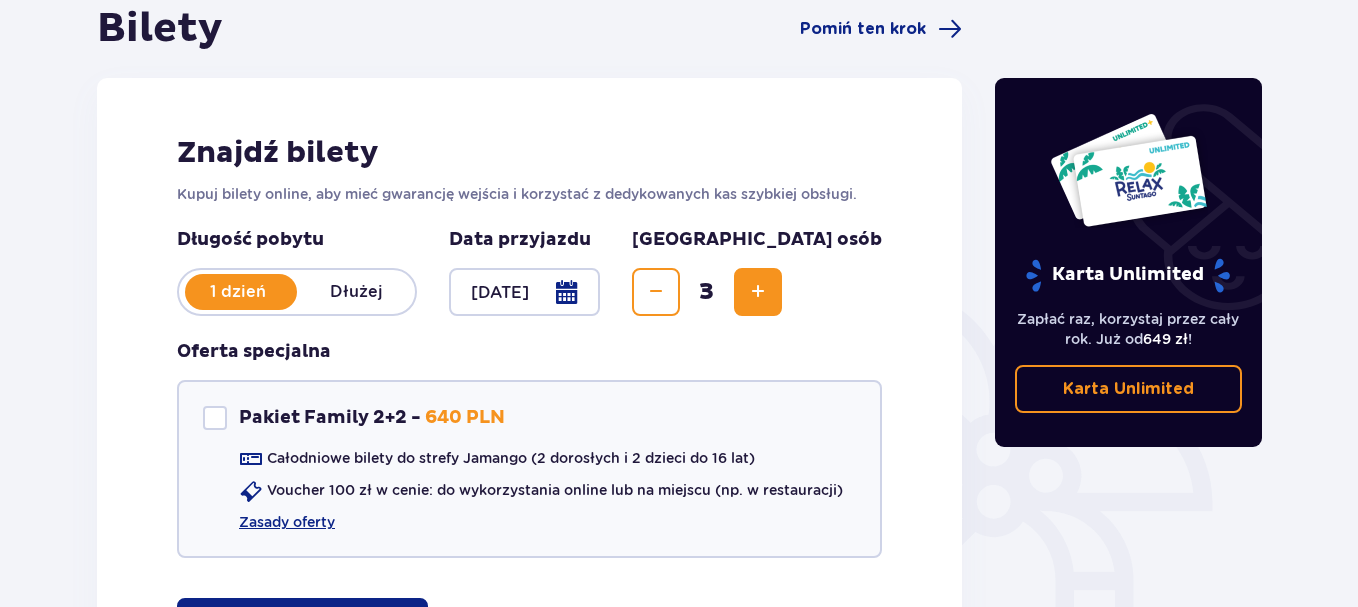 click at bounding box center [758, 292] 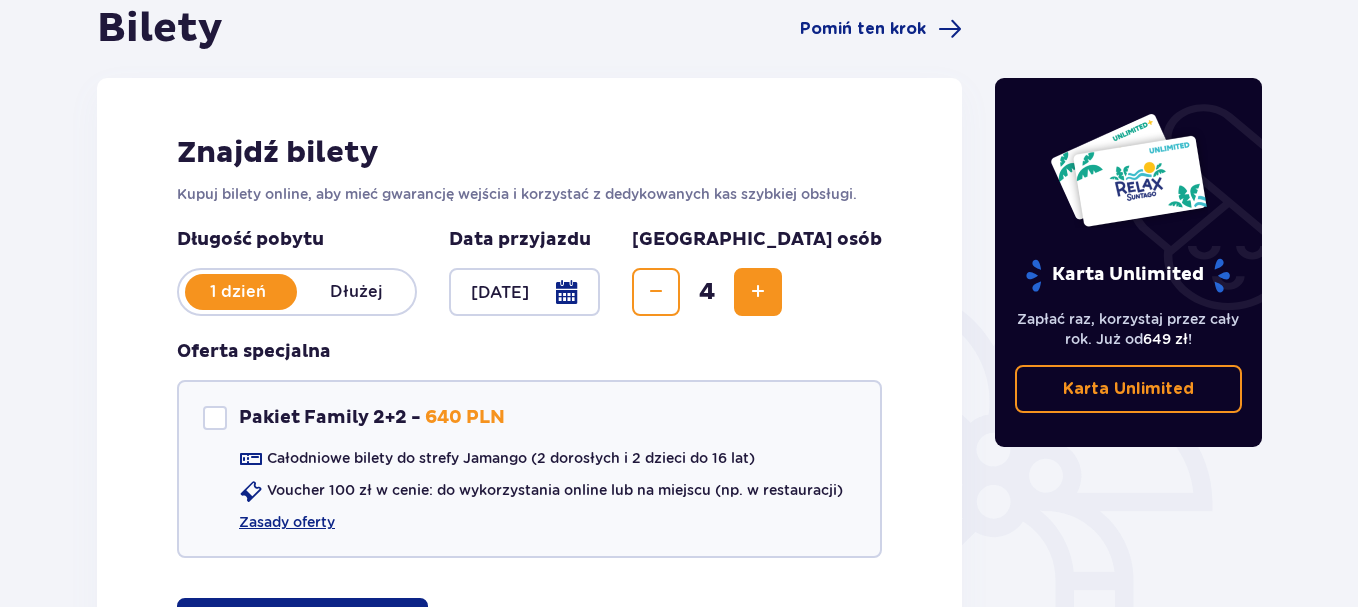 click at bounding box center [758, 292] 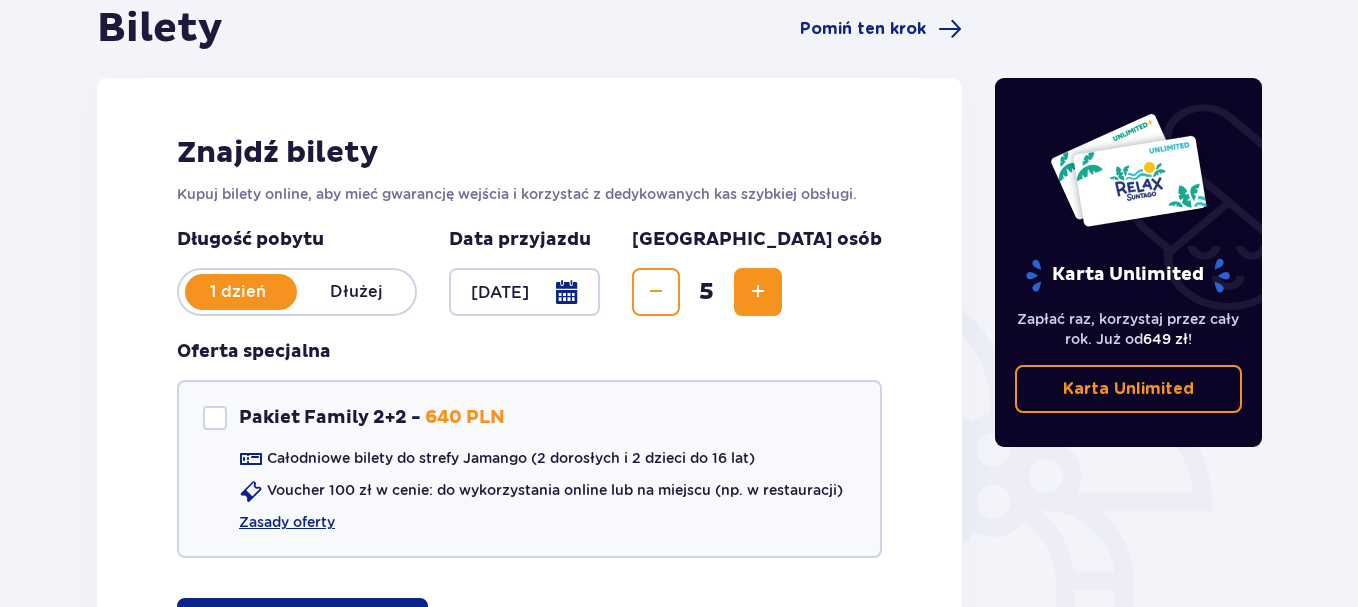 click at bounding box center [656, 292] 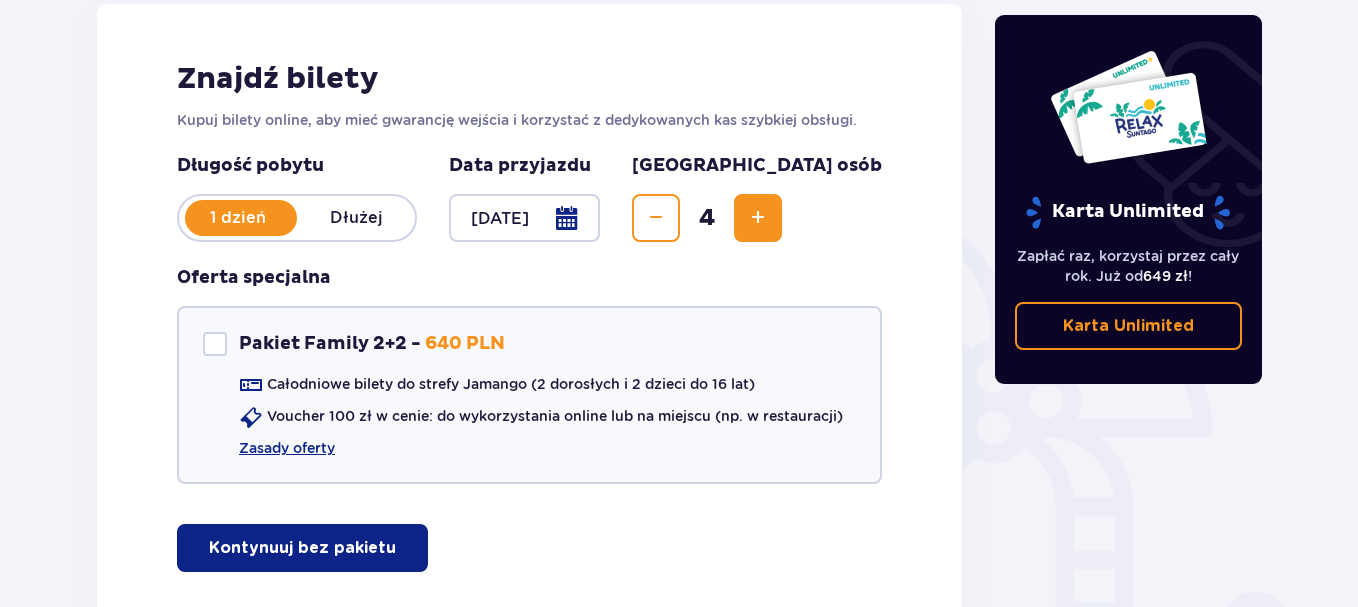 scroll, scrollTop: 283, scrollLeft: 0, axis: vertical 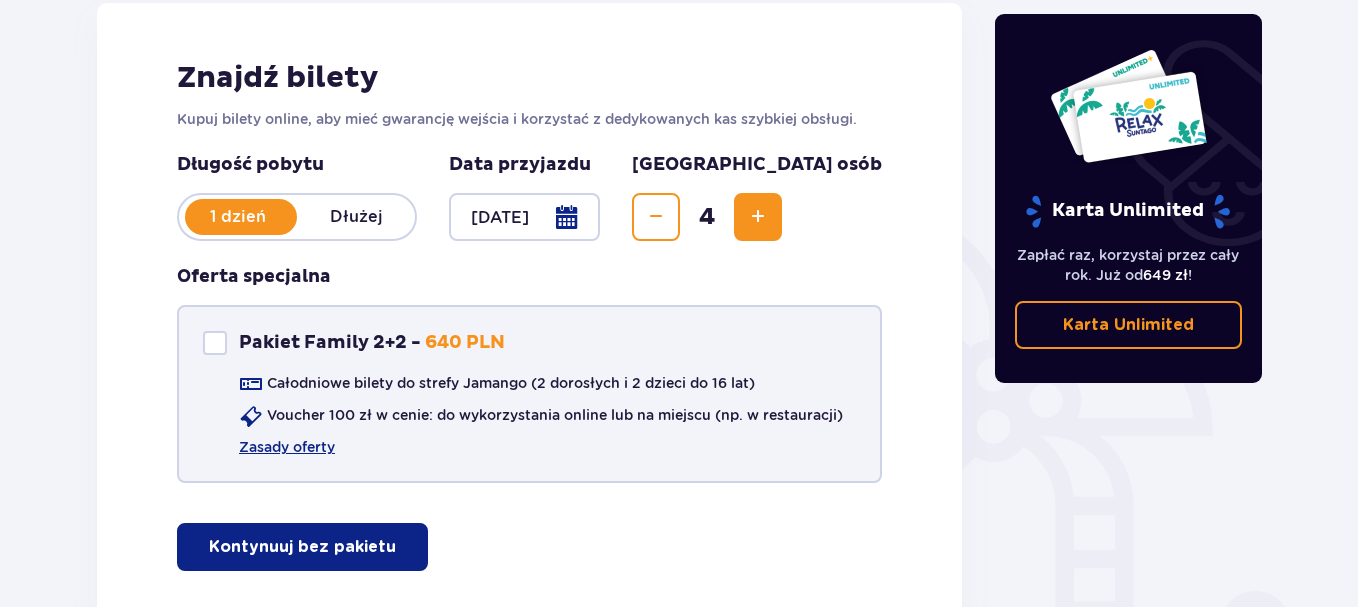 click at bounding box center [215, 343] 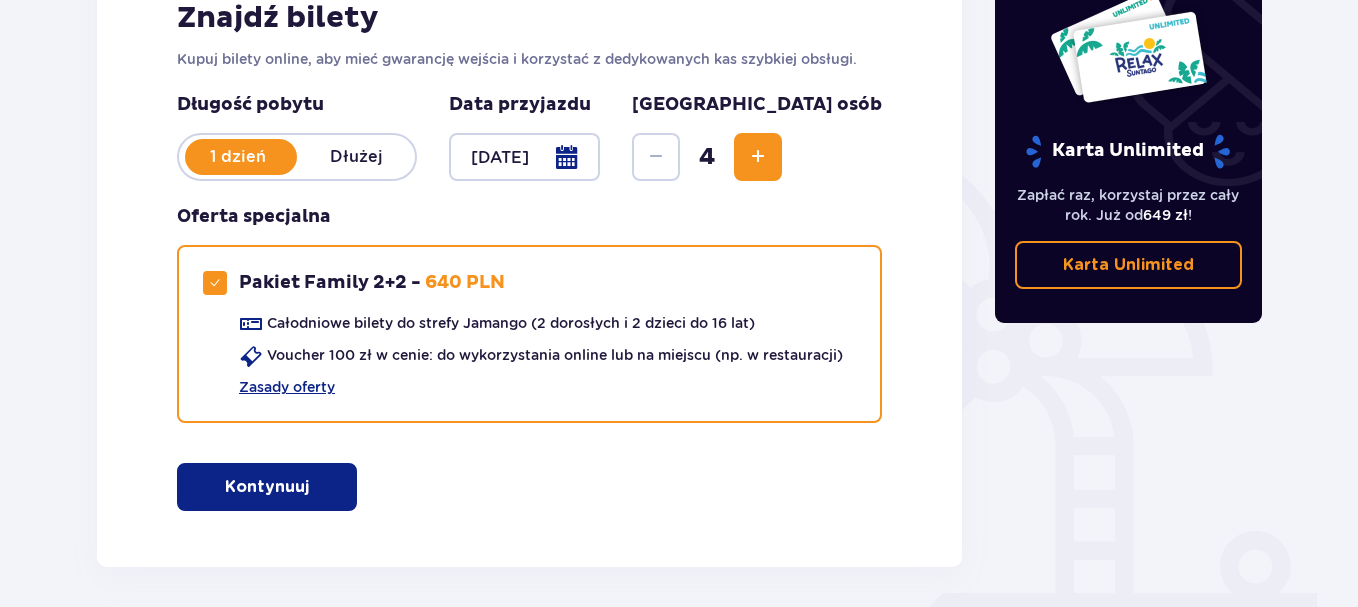 scroll, scrollTop: 345, scrollLeft: 0, axis: vertical 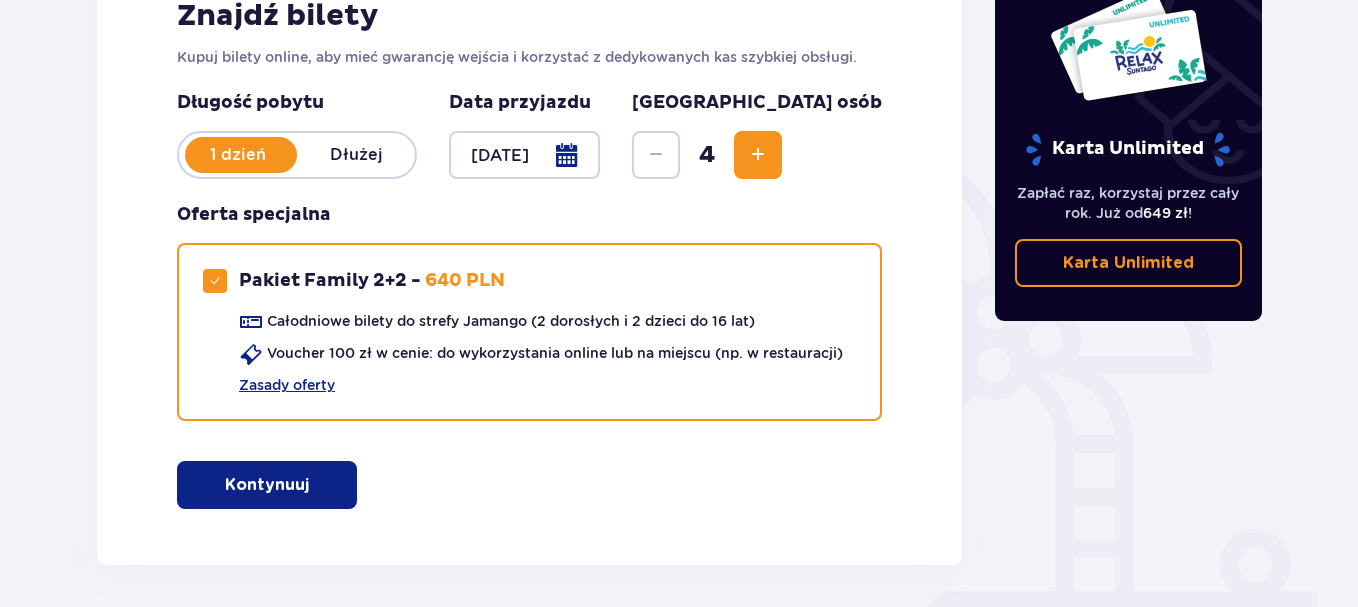 click on "Kontynuuj" at bounding box center [267, 485] 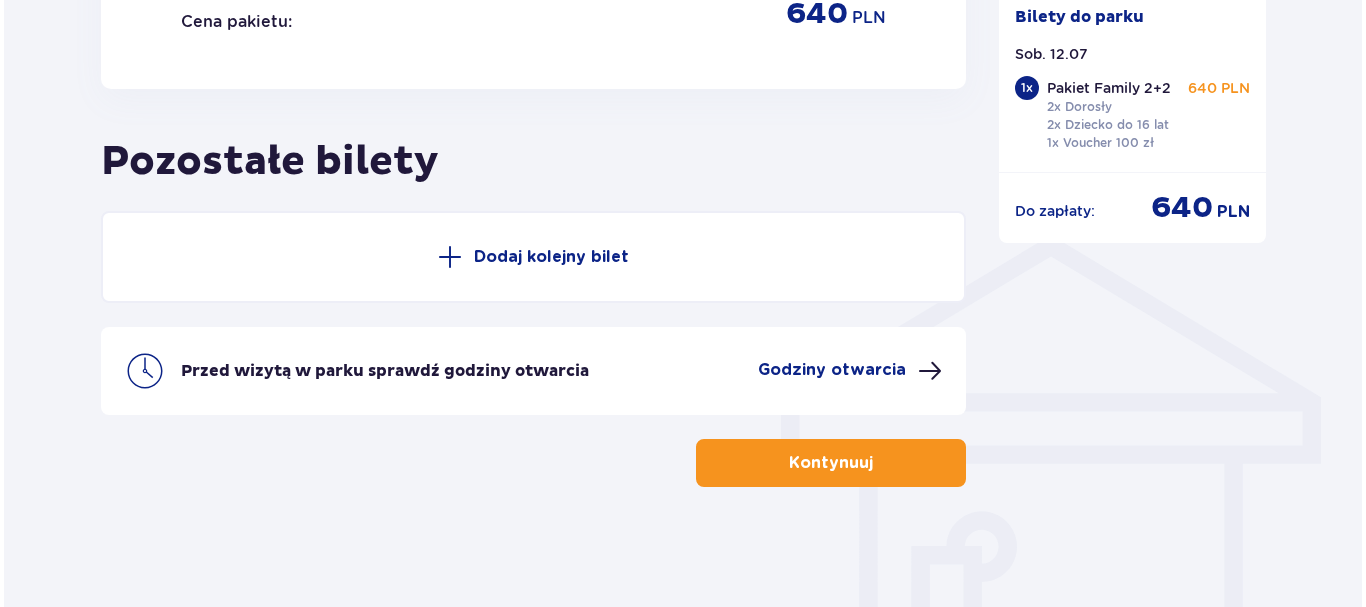 scroll, scrollTop: 1382, scrollLeft: 0, axis: vertical 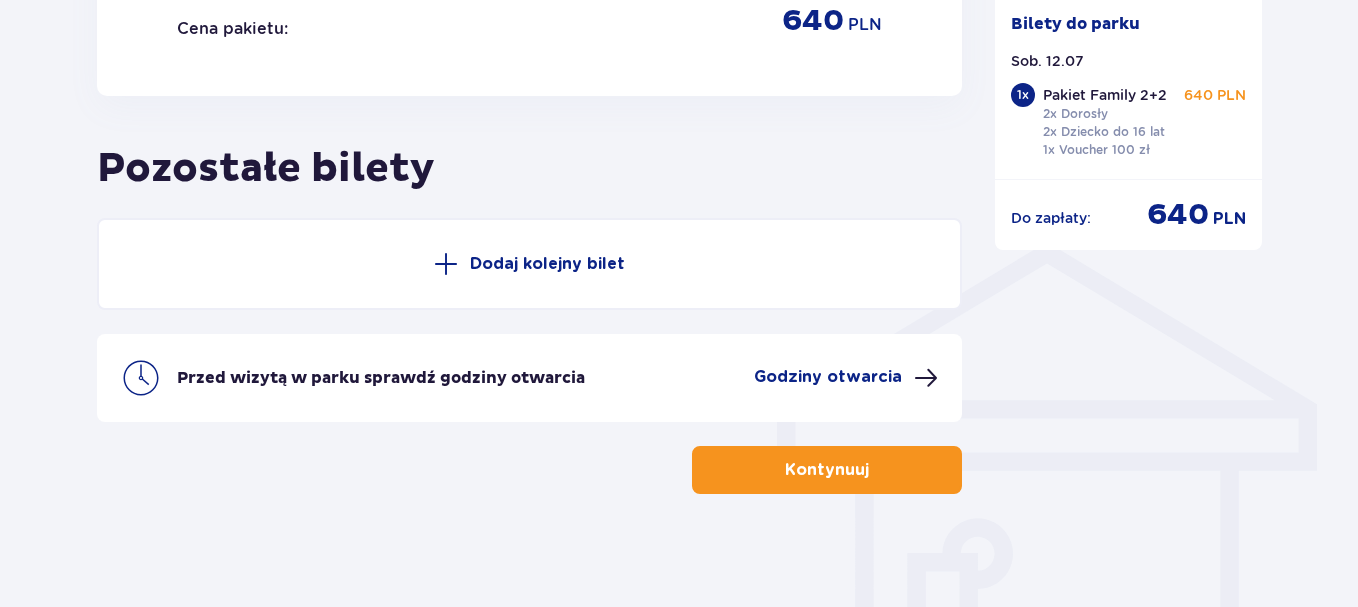 click on "Godziny otwarcia" at bounding box center [828, 377] 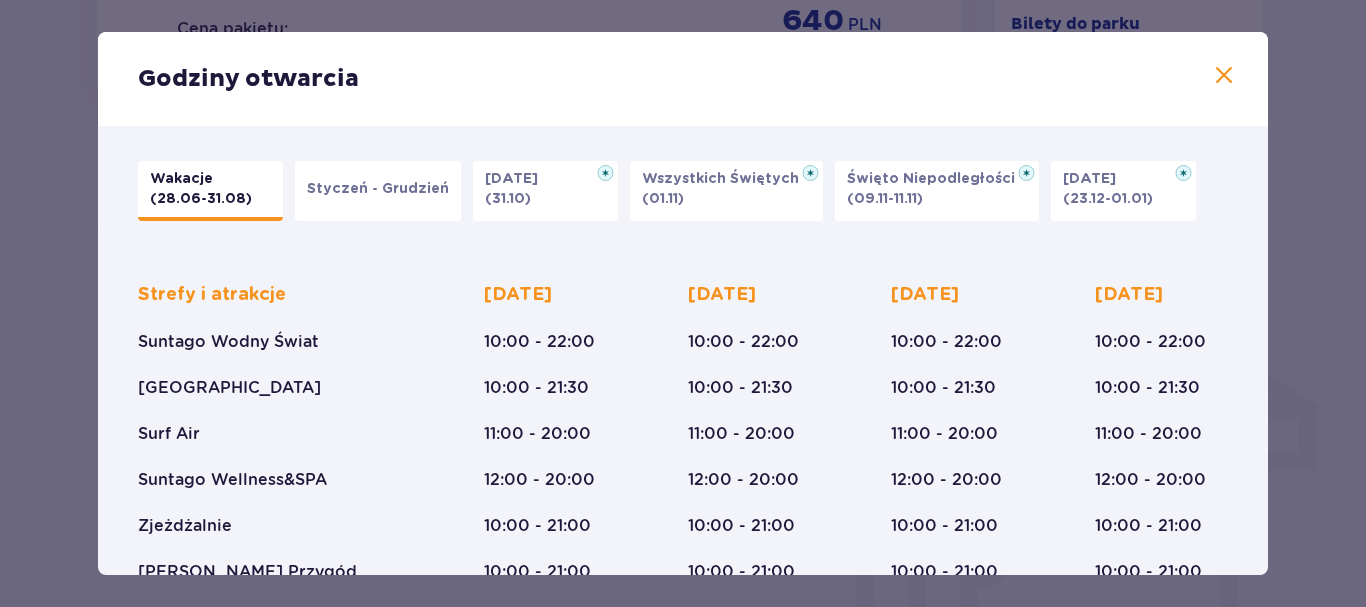 scroll, scrollTop: 0, scrollLeft: 0, axis: both 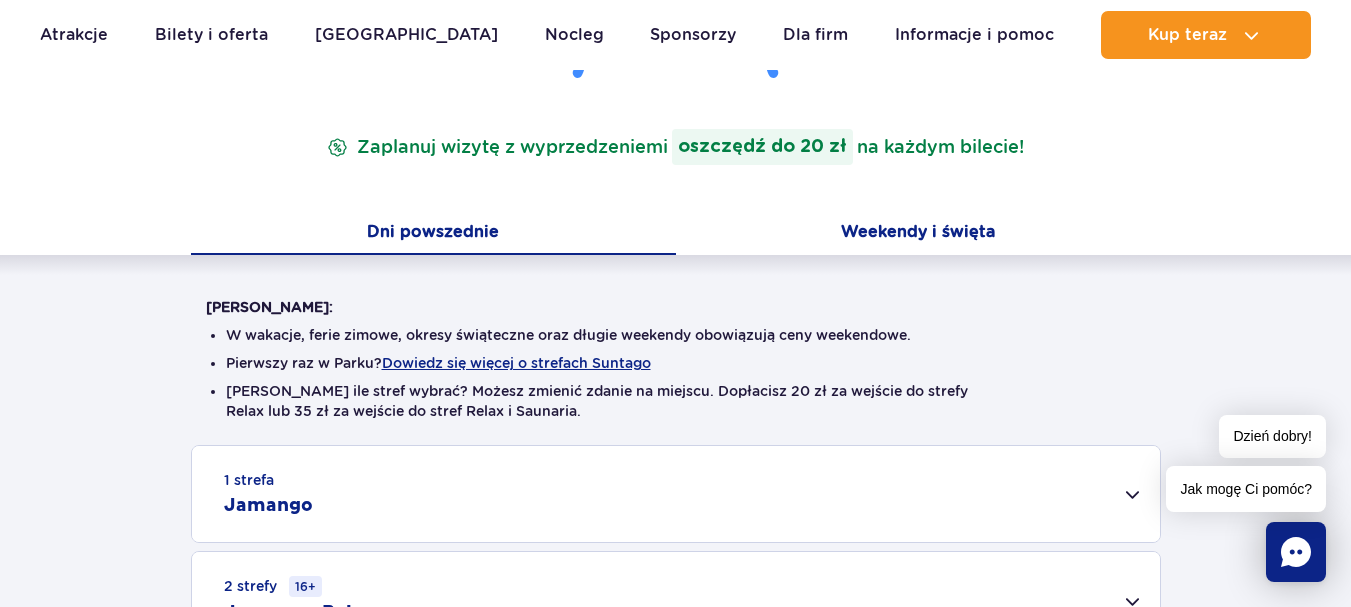 click on "Weekendy i święta" at bounding box center [918, 234] 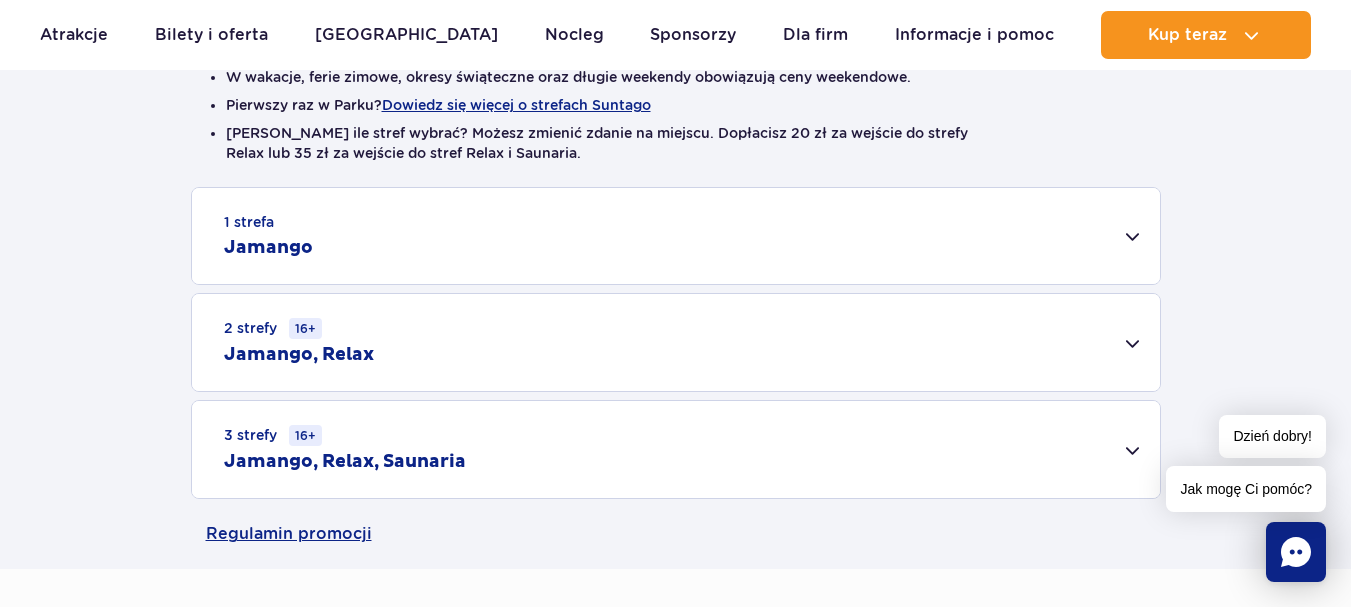 scroll, scrollTop: 550, scrollLeft: 0, axis: vertical 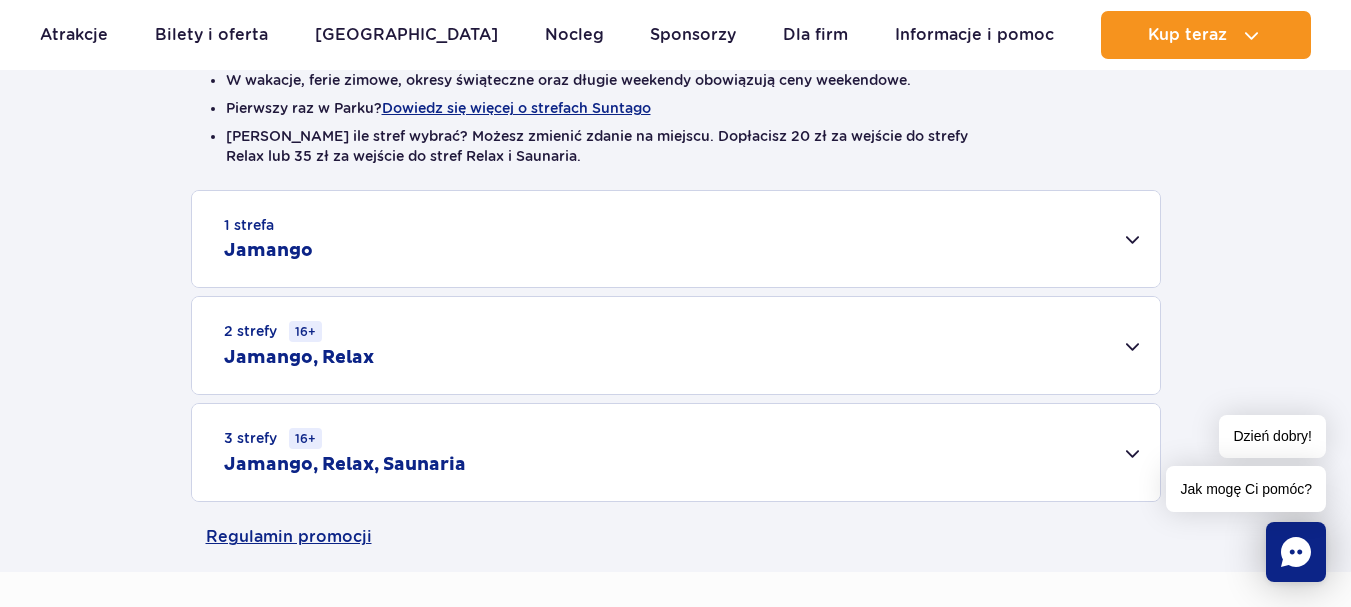 click on "1 strefa
Jamango" at bounding box center [676, 239] 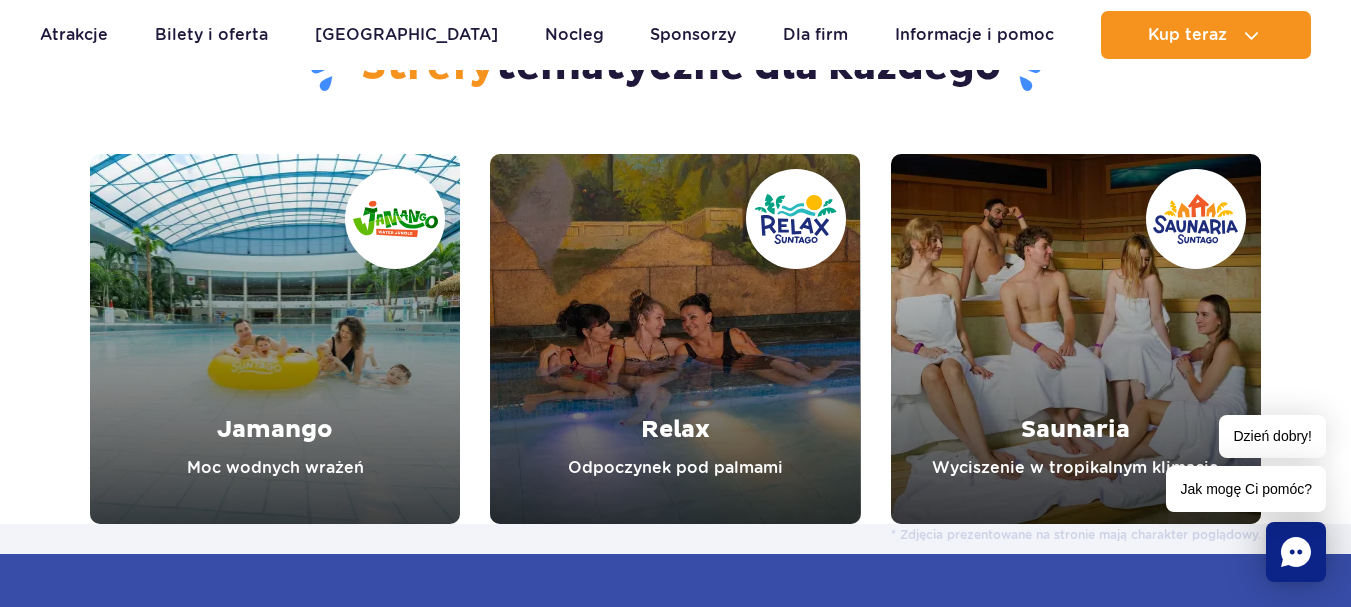 scroll, scrollTop: 2985, scrollLeft: 0, axis: vertical 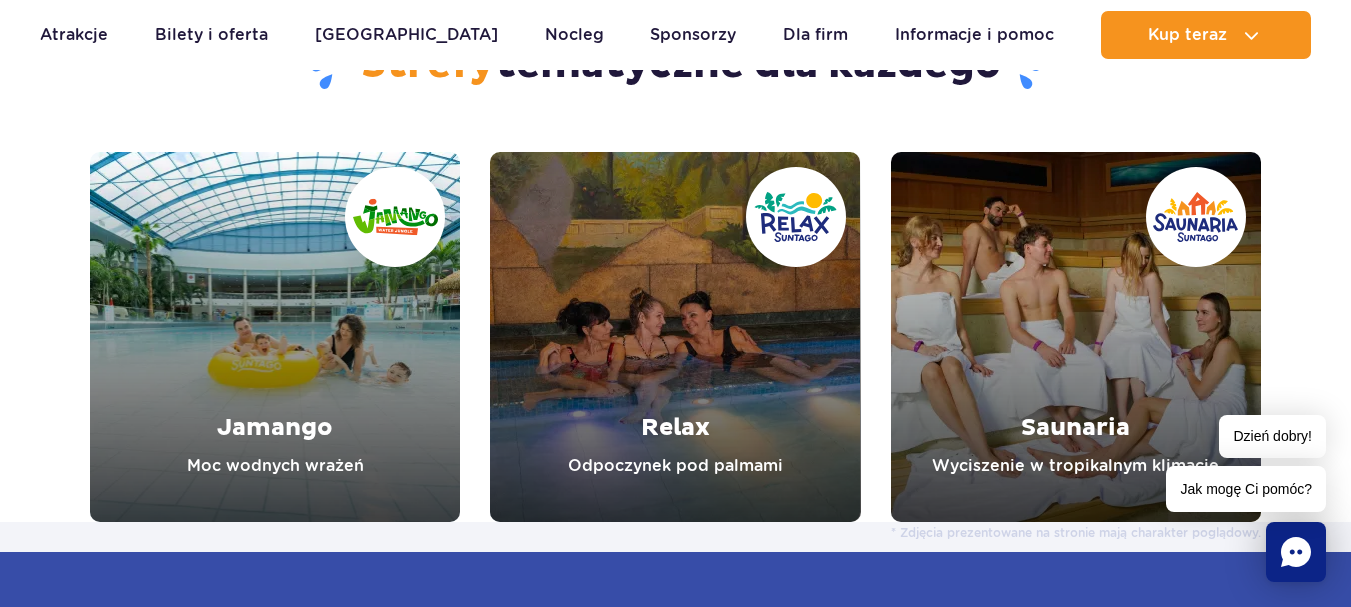 click at bounding box center (275, 337) 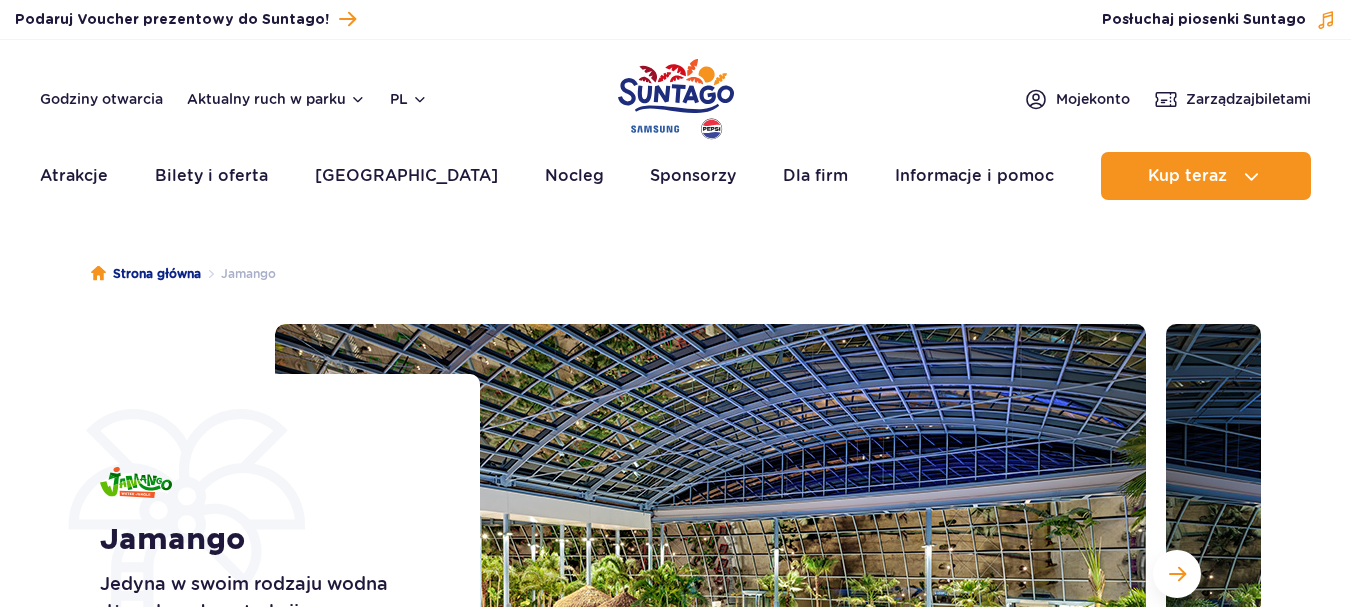 scroll, scrollTop: 0, scrollLeft: 0, axis: both 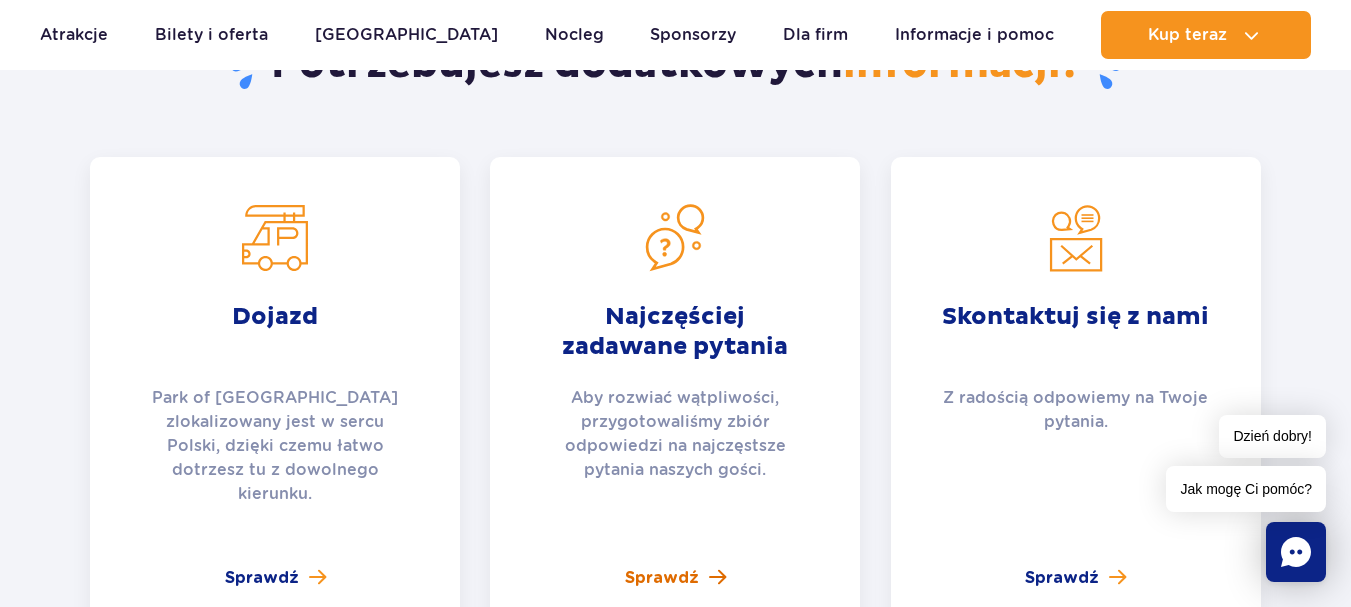 click on "Sprawdź" at bounding box center (662, 578) 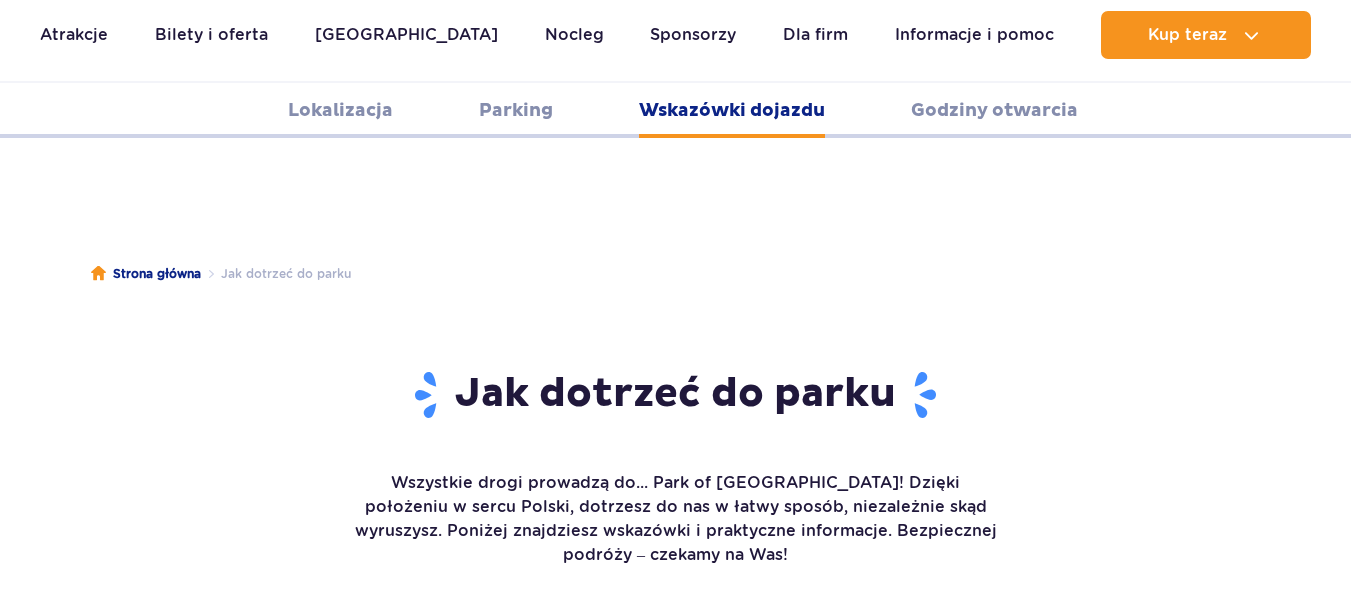 scroll, scrollTop: 2661, scrollLeft: 0, axis: vertical 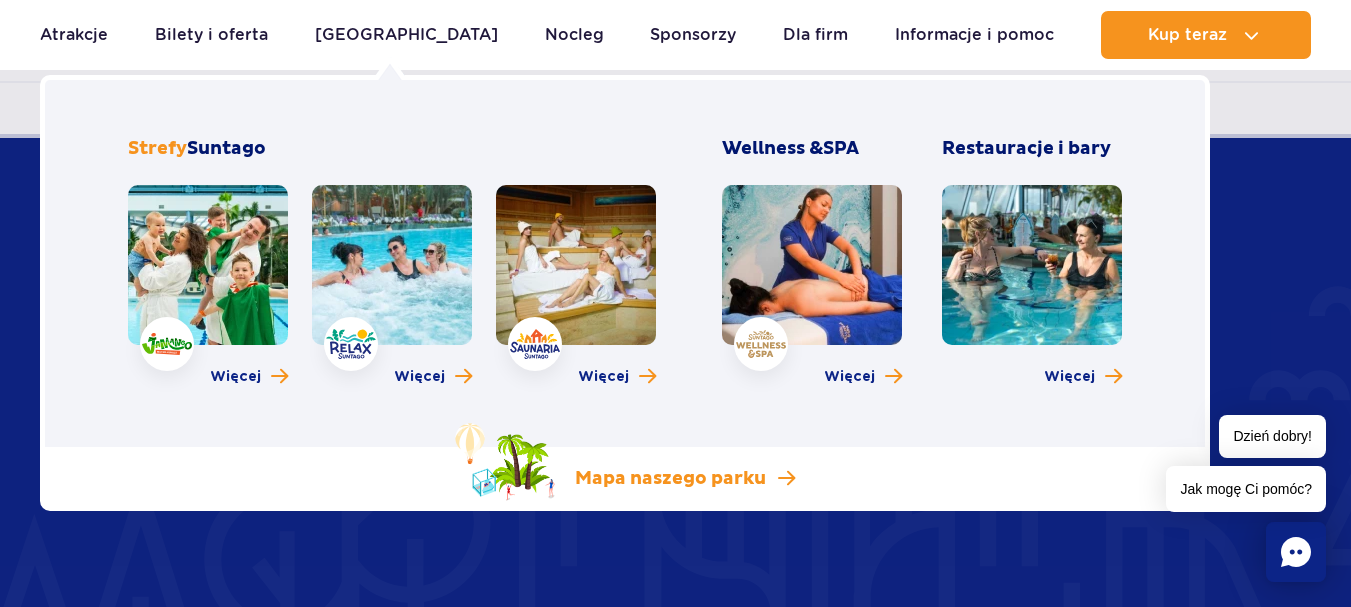click on "Mapa naszego parku" at bounding box center [670, 479] 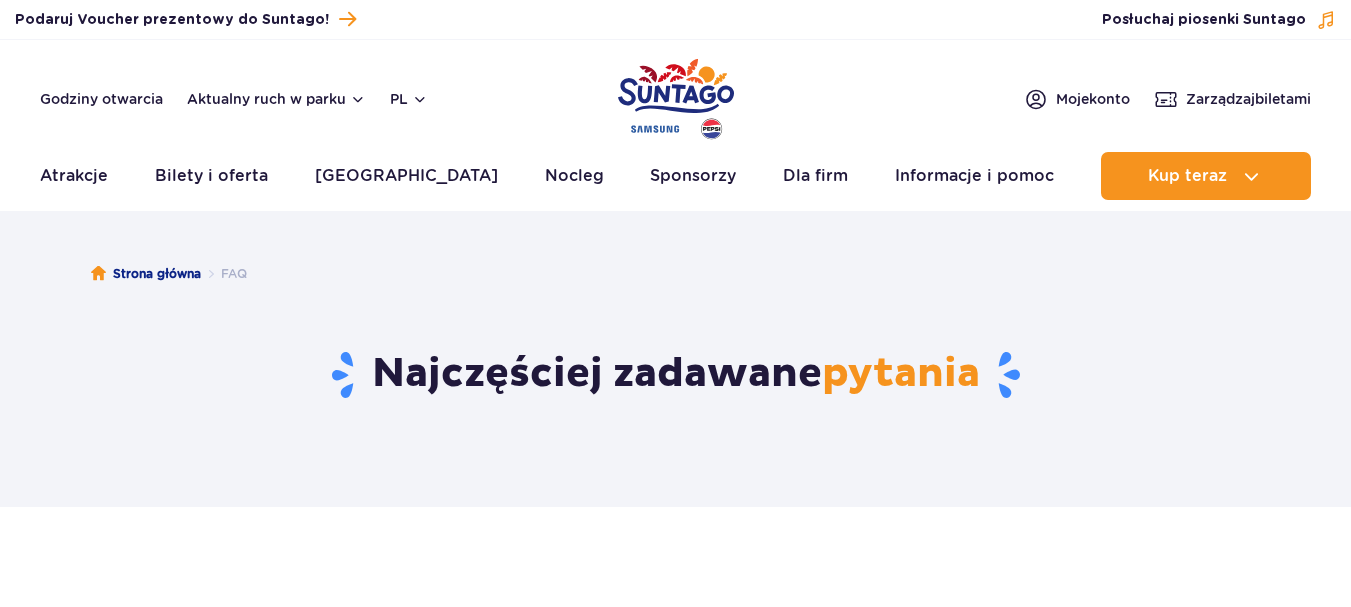 scroll, scrollTop: 0, scrollLeft: 0, axis: both 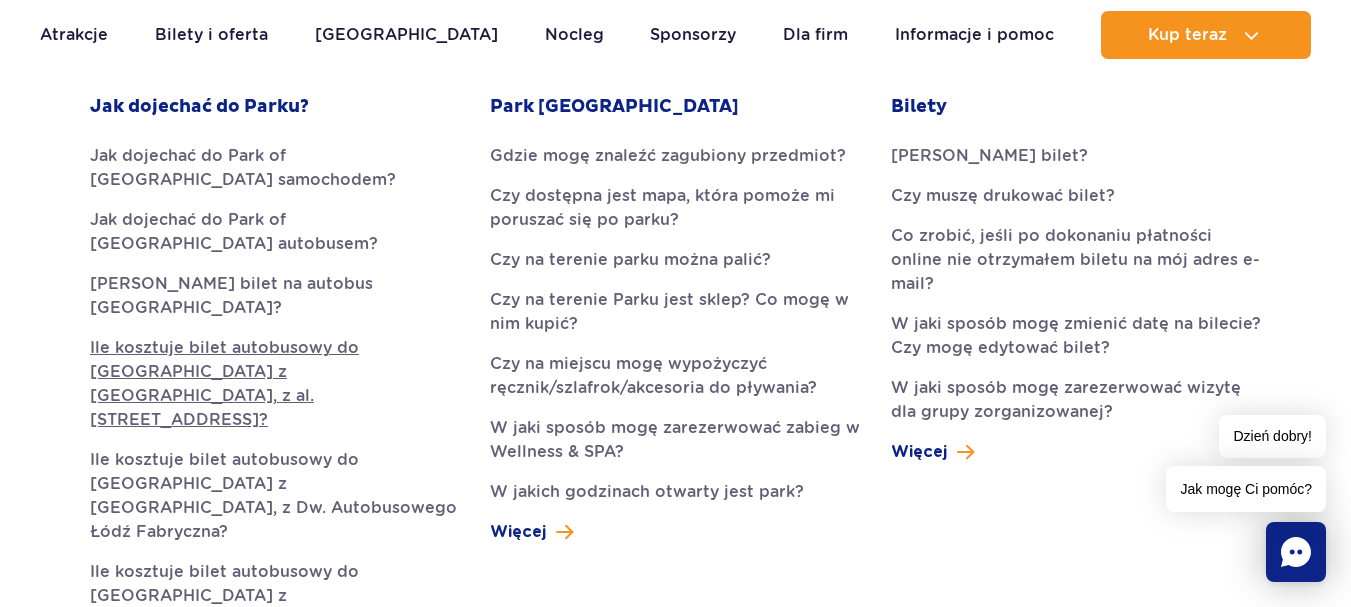 click on "Ile kosztuje bilet autobusowy do [GEOGRAPHIC_DATA] z [GEOGRAPHIC_DATA], z al. [STREET_ADDRESS]?" at bounding box center [275, 384] 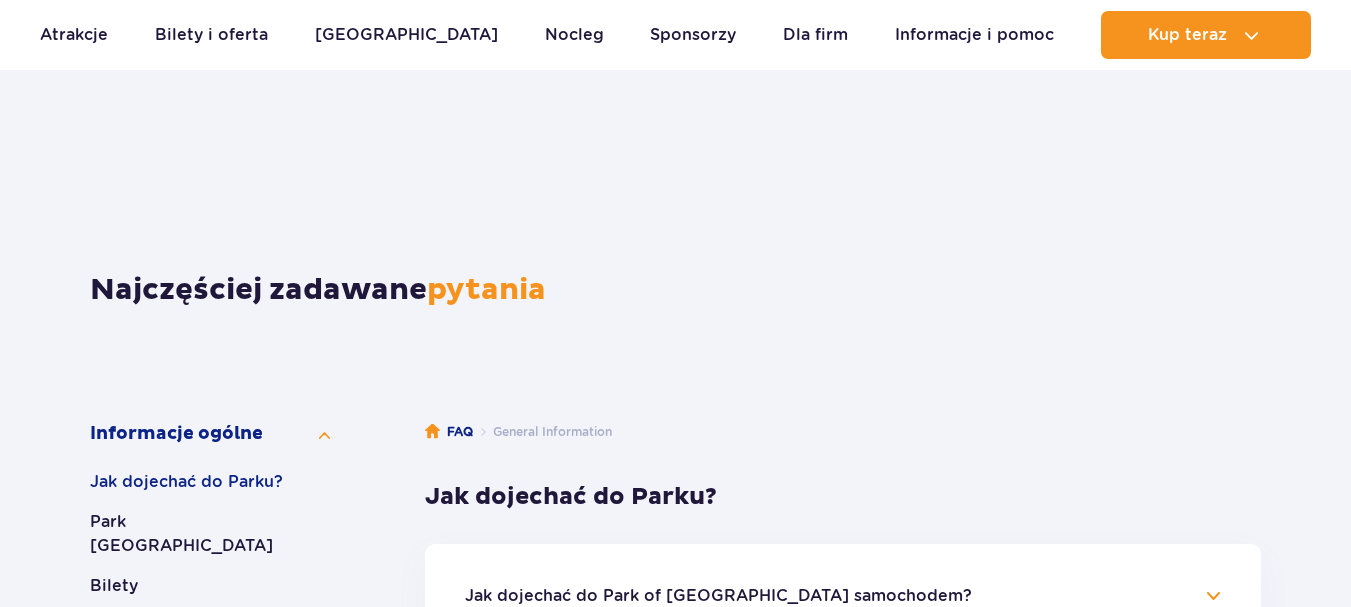 scroll, scrollTop: 670, scrollLeft: 0, axis: vertical 